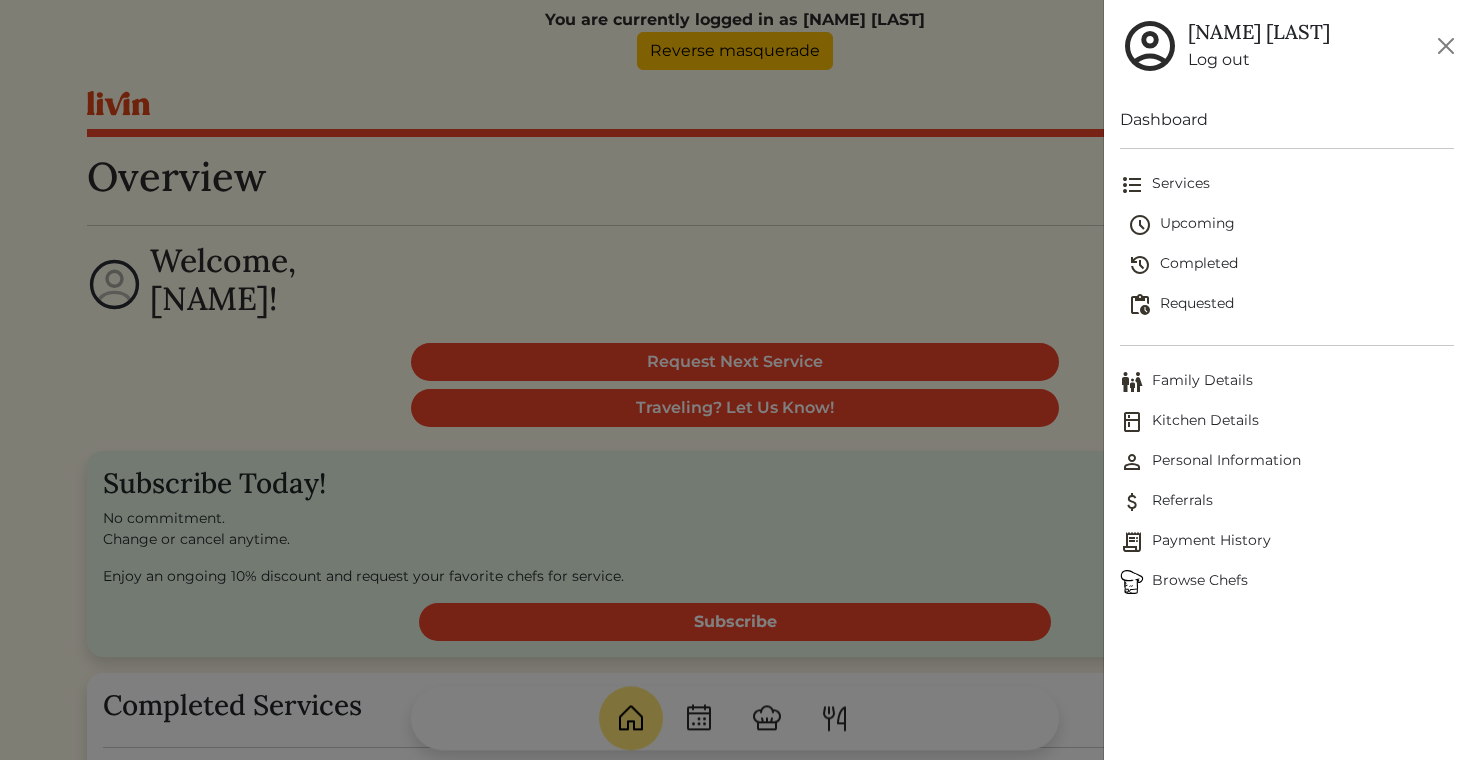 scroll, scrollTop: 0, scrollLeft: 0, axis: both 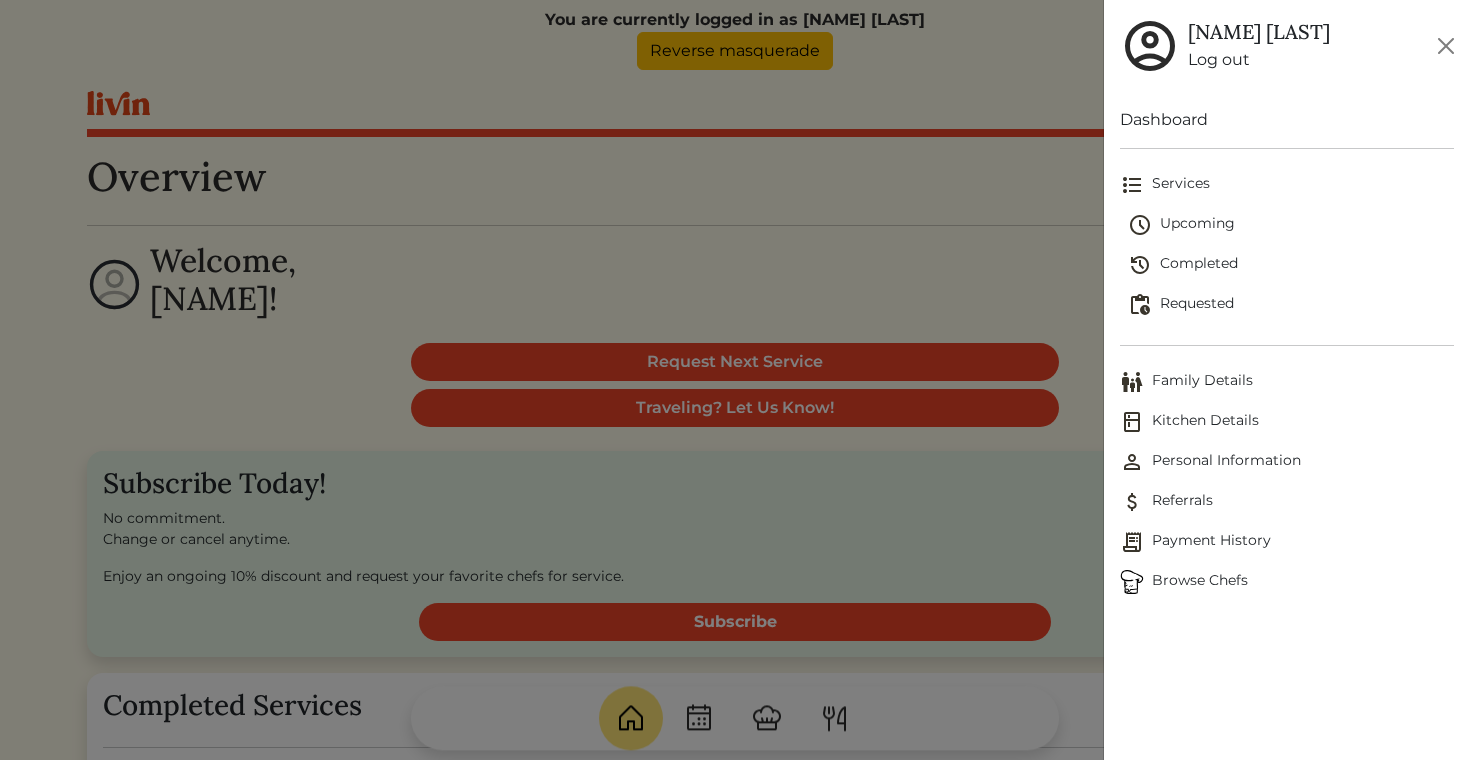 click on "Family Details" at bounding box center (1287, 382) 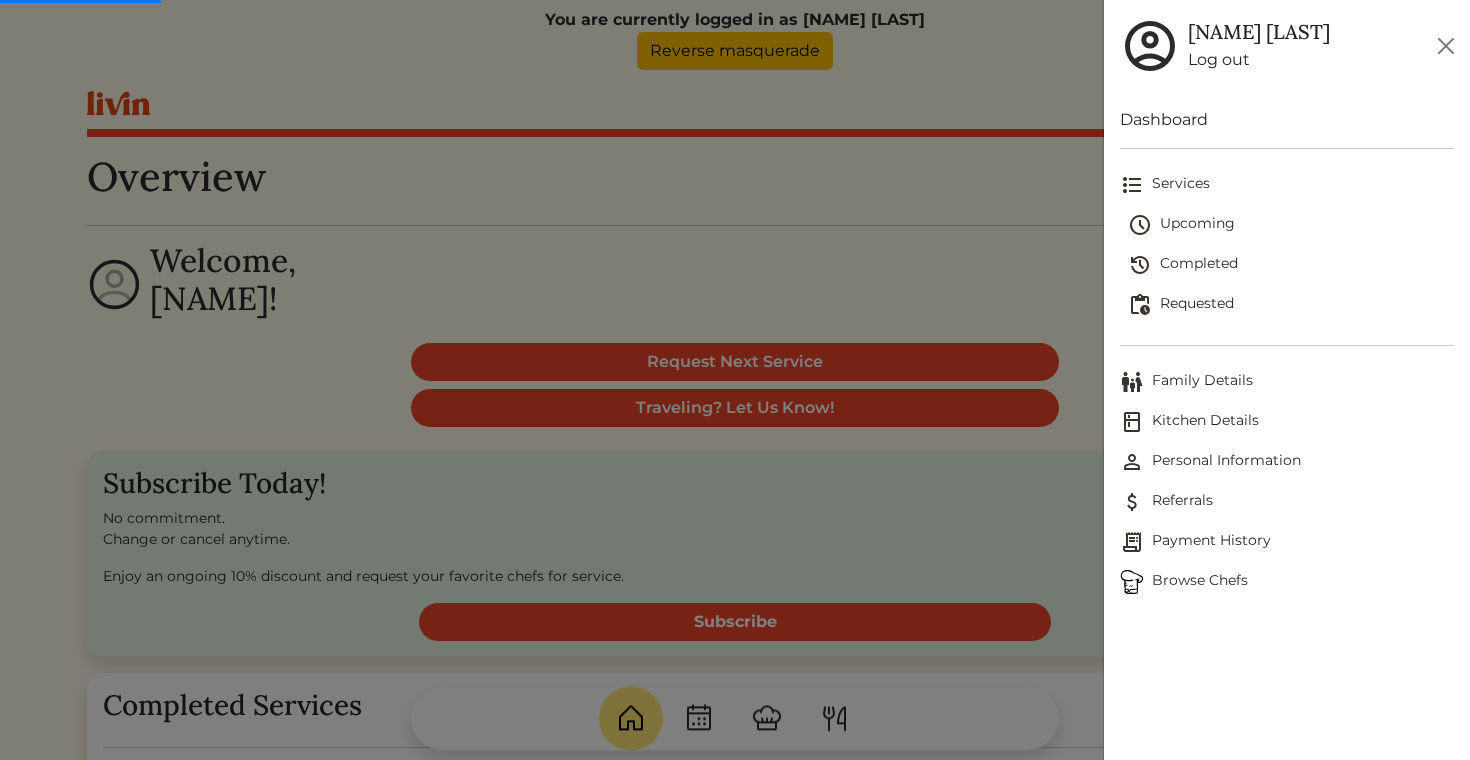 click at bounding box center [735, 380] 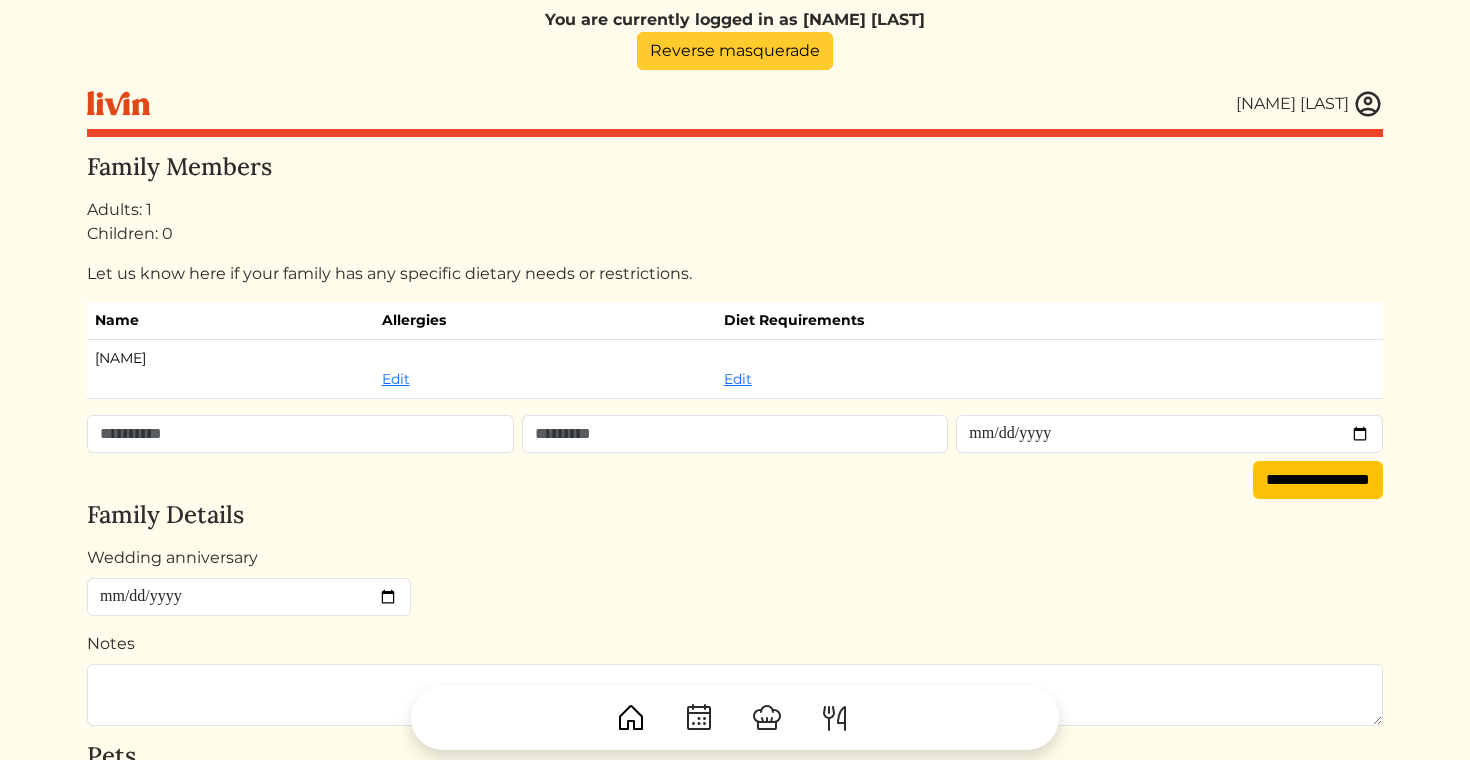 click on "Reverse masquerade" at bounding box center [735, 51] 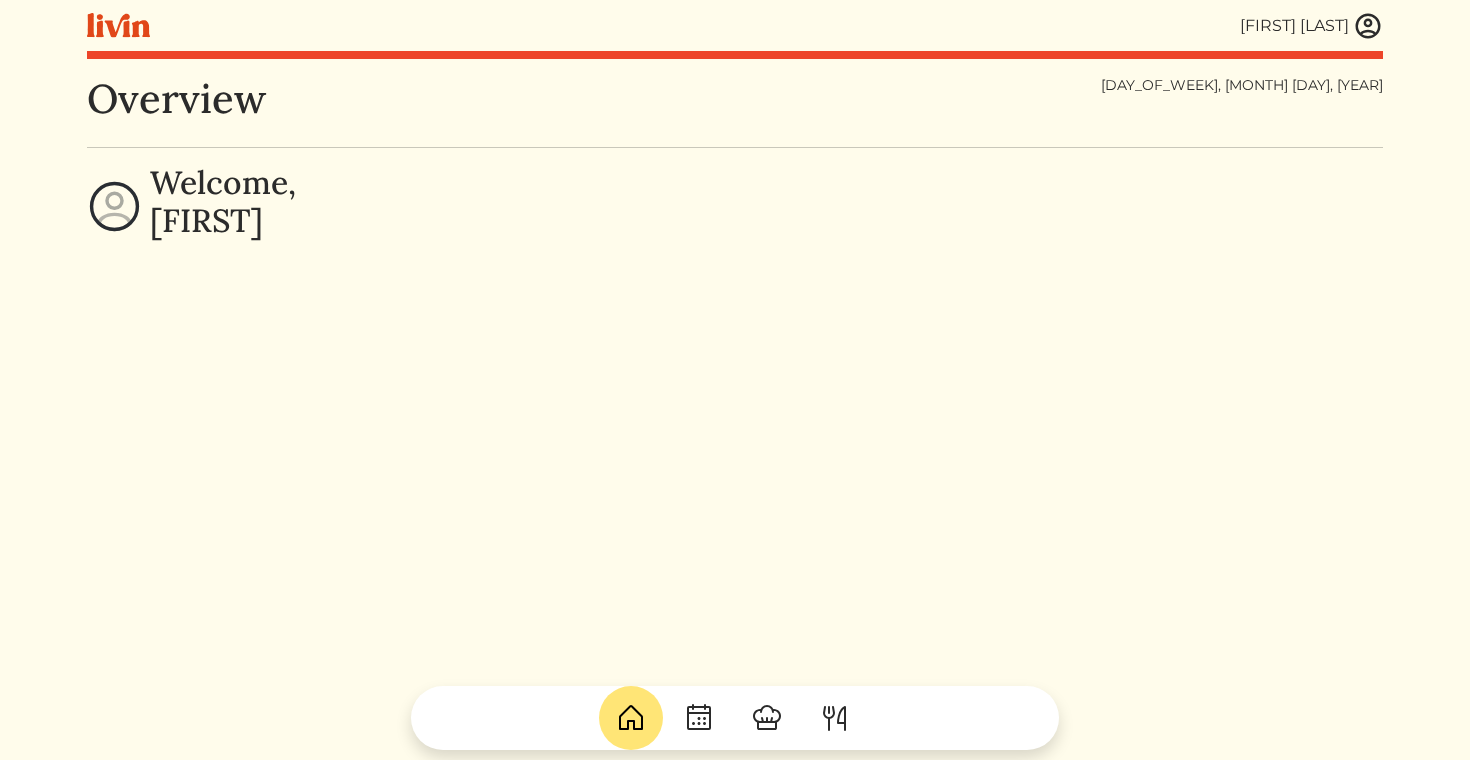 scroll, scrollTop: 0, scrollLeft: 0, axis: both 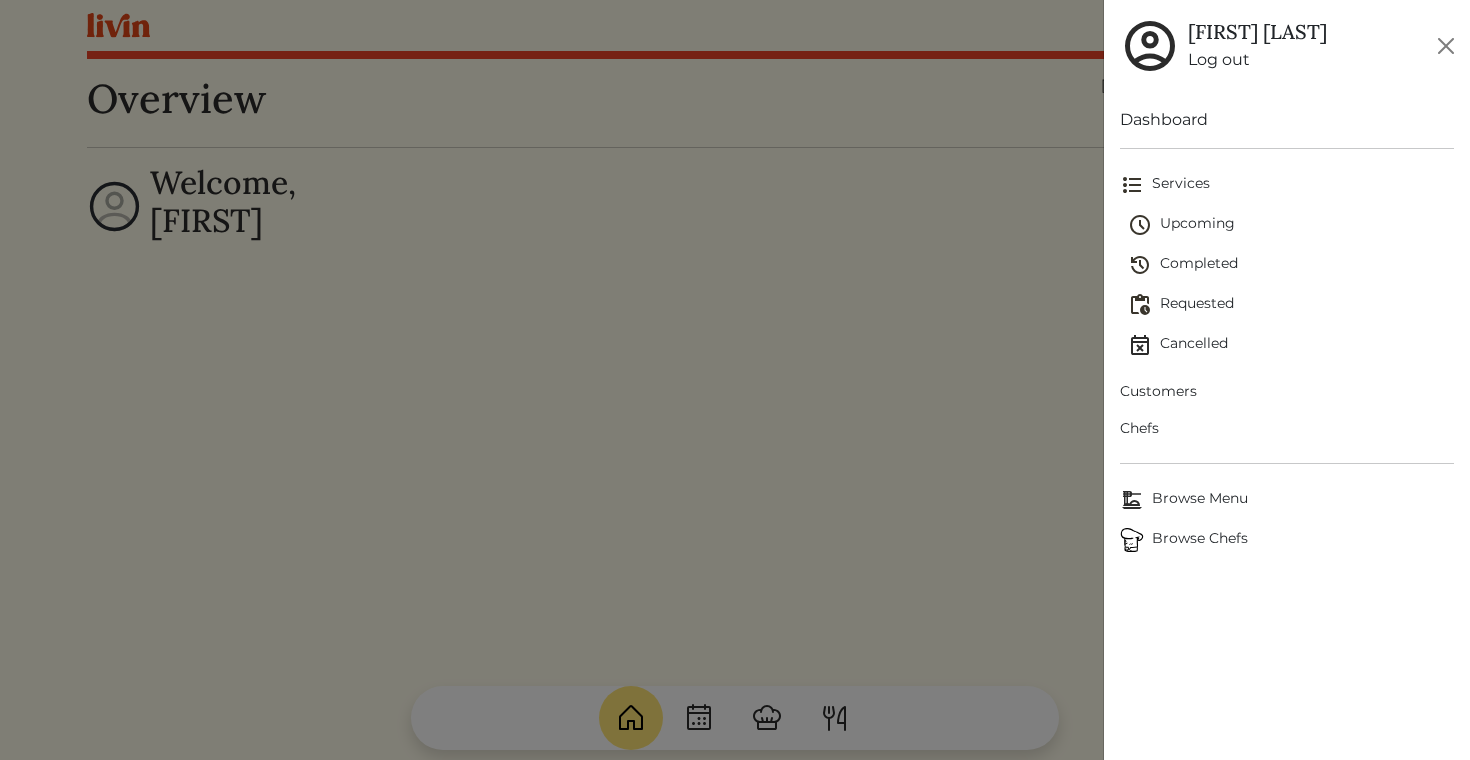 click on "Customers" at bounding box center (1287, 391) 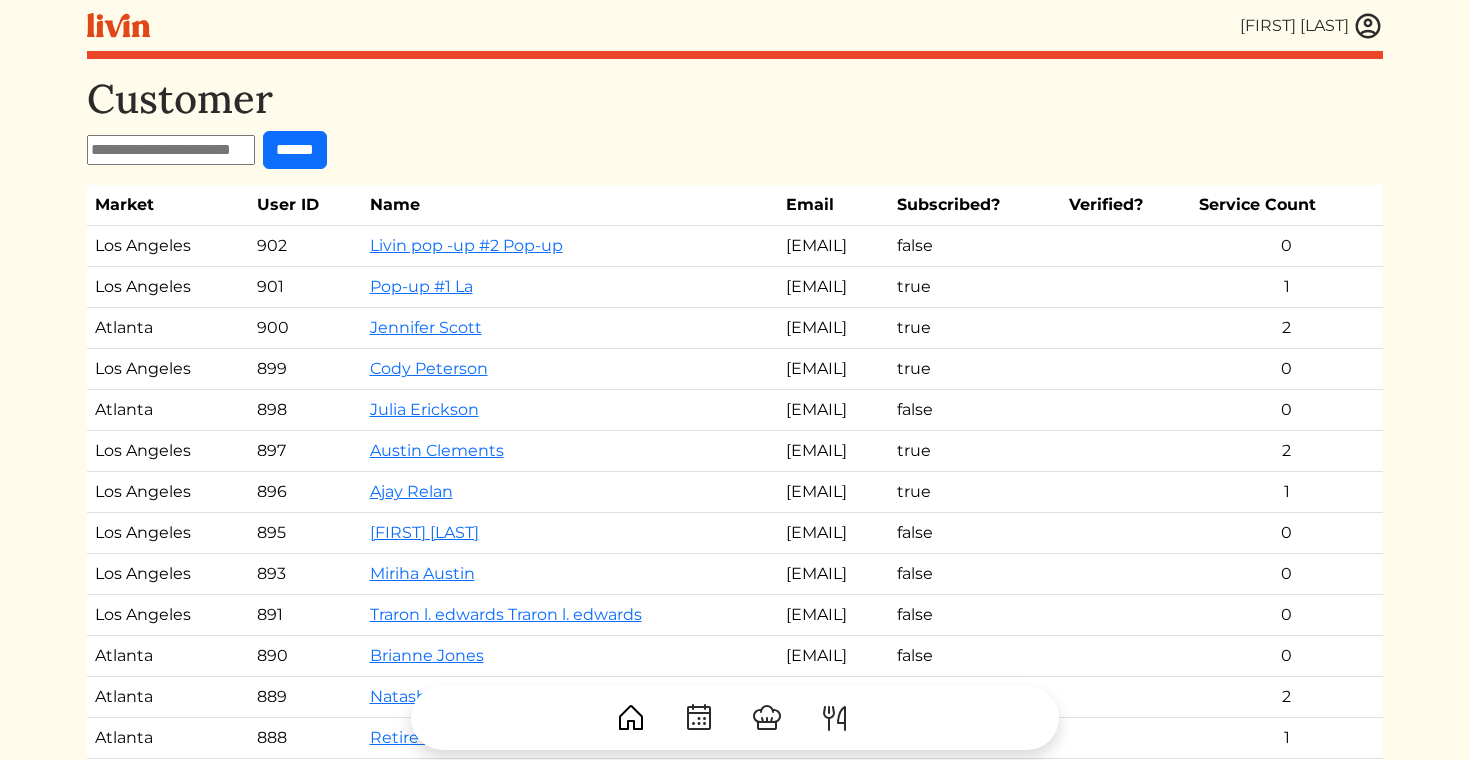 click at bounding box center [171, 150] 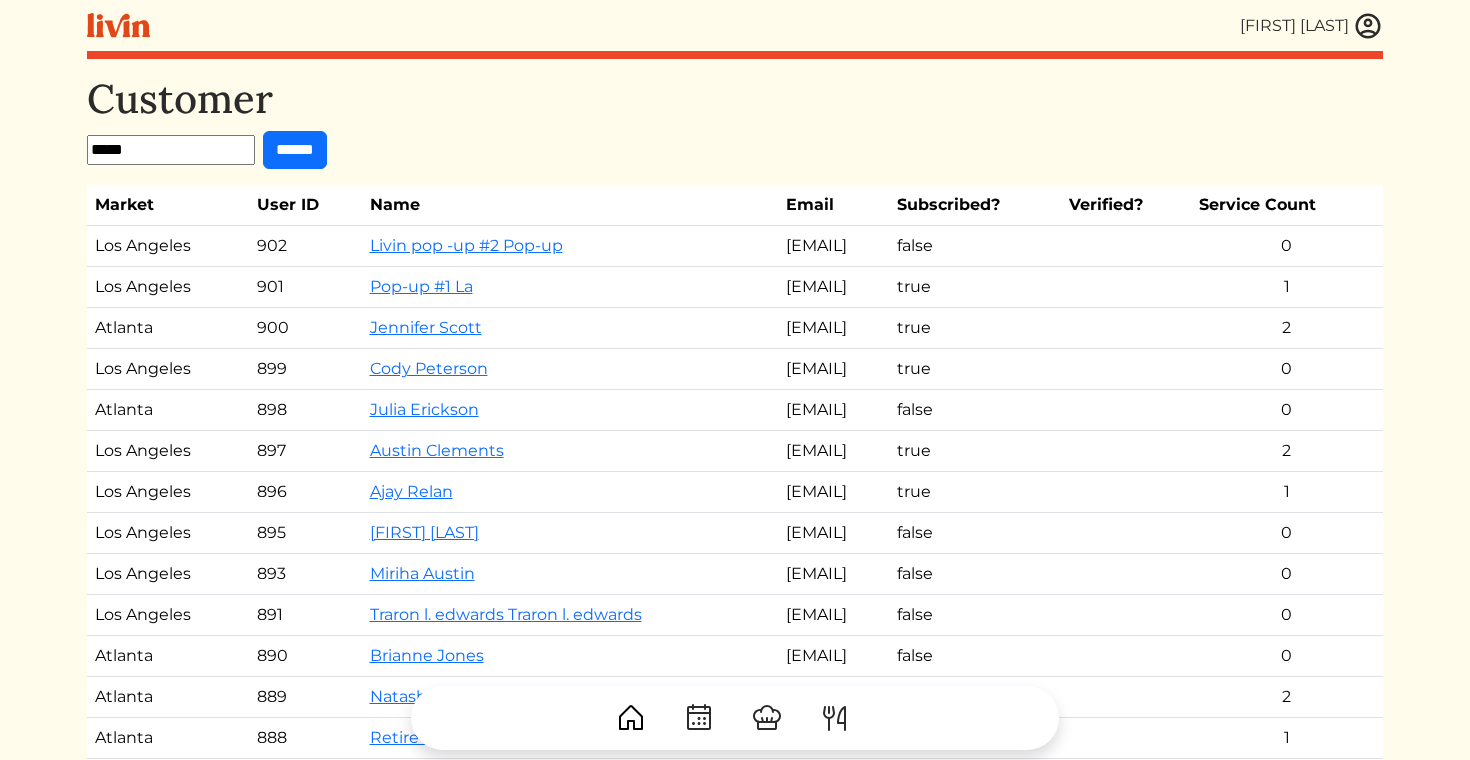 type on "*****" 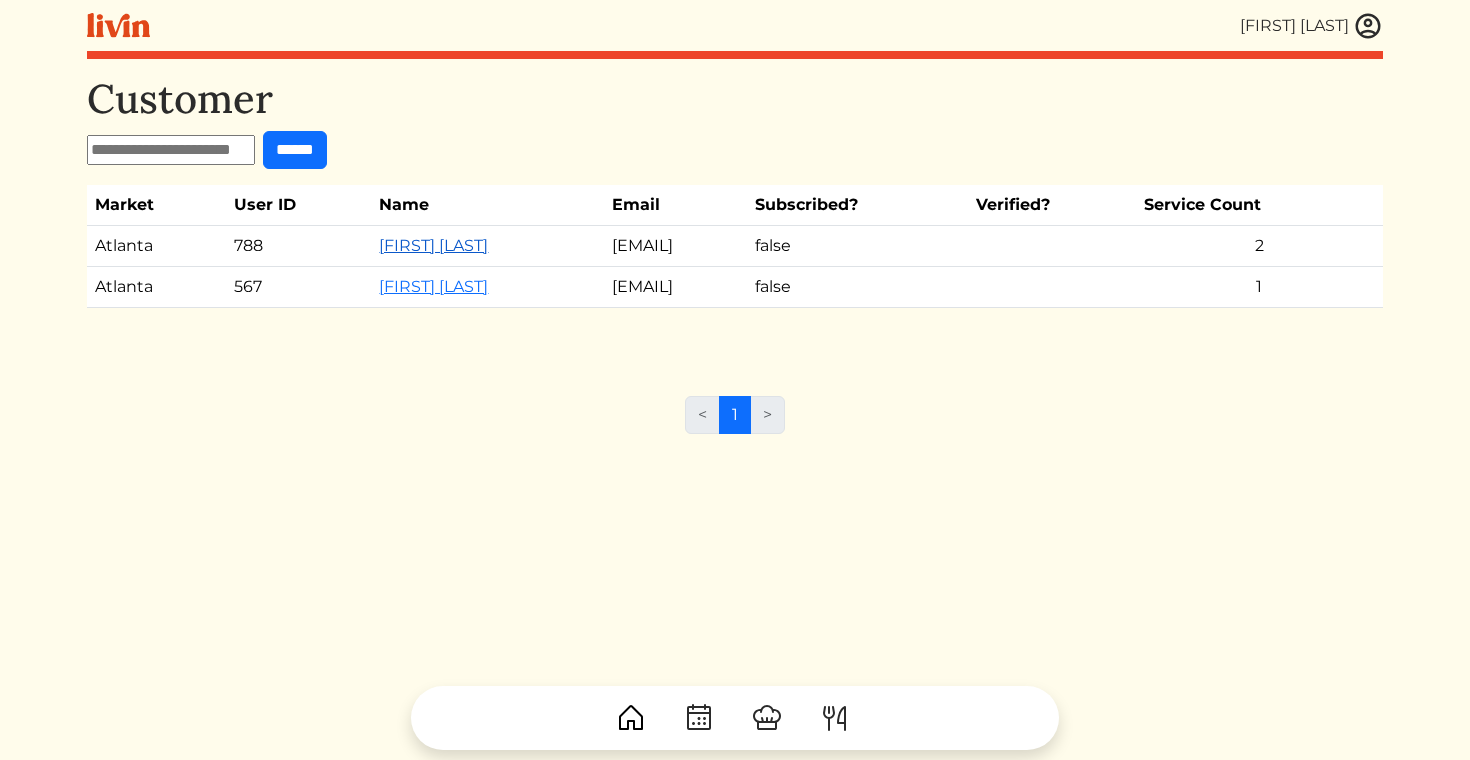 click on "[FIRST] [LAST]" at bounding box center [433, 245] 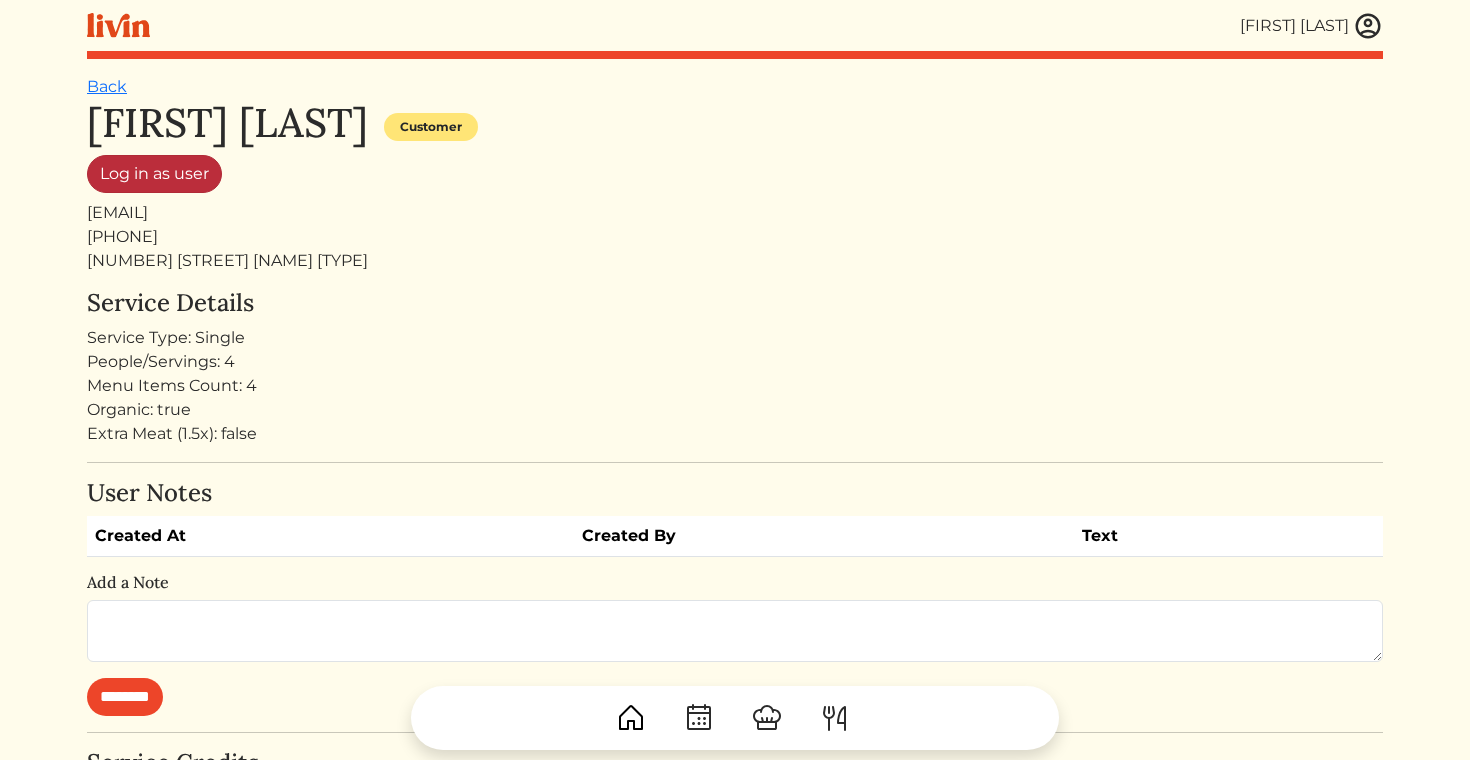 click on "Log in as user" at bounding box center (154, 174) 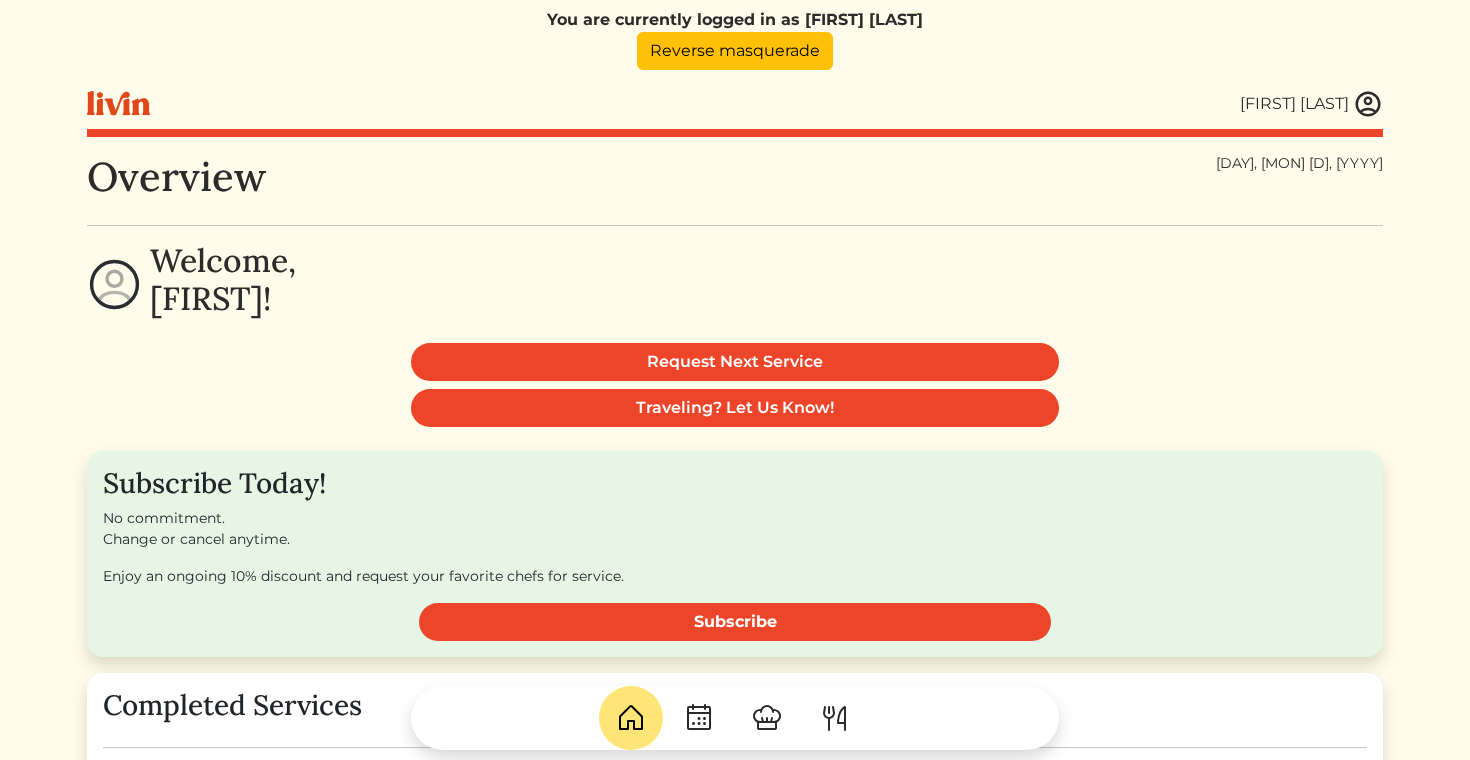 scroll, scrollTop: 0, scrollLeft: 0, axis: both 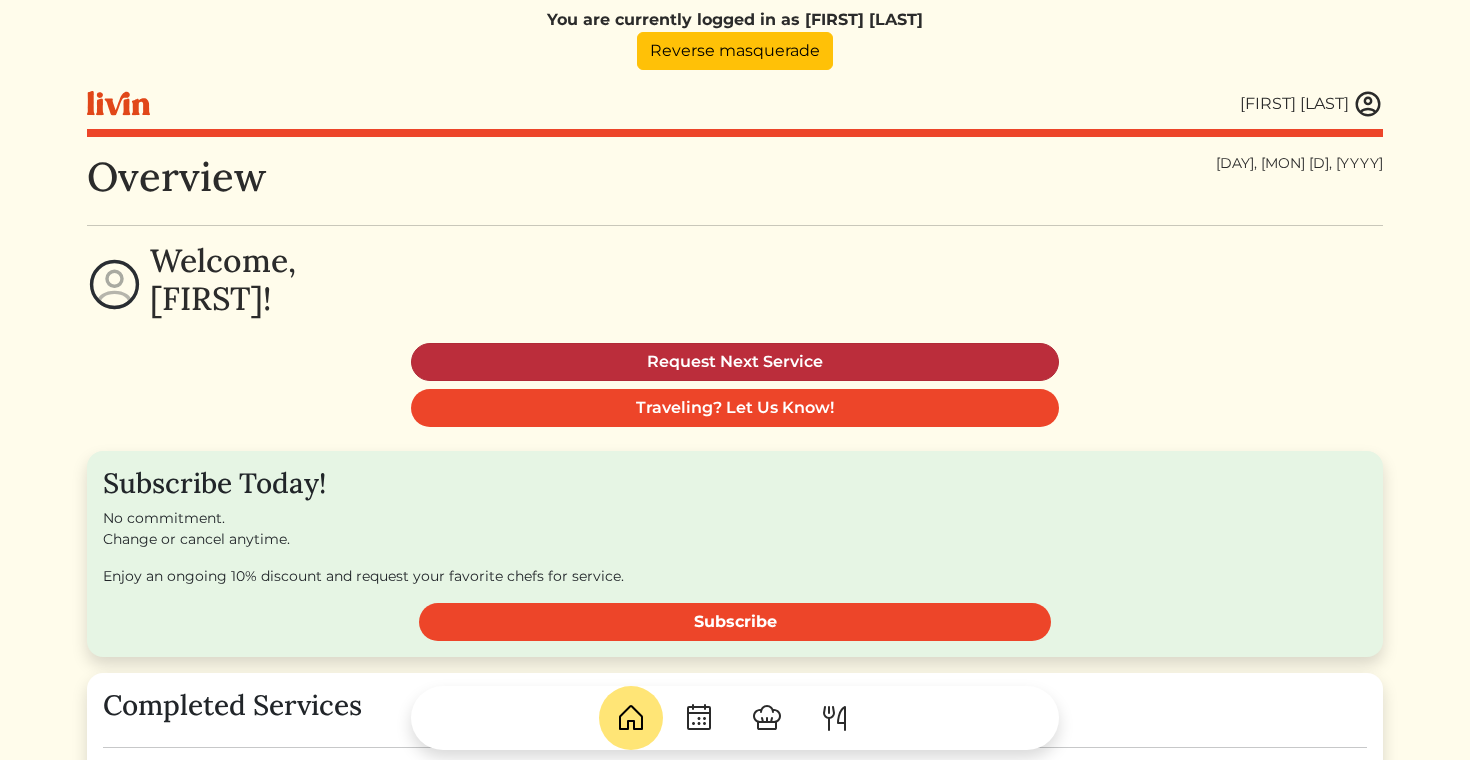 click on "Request Next Service" at bounding box center (735, 362) 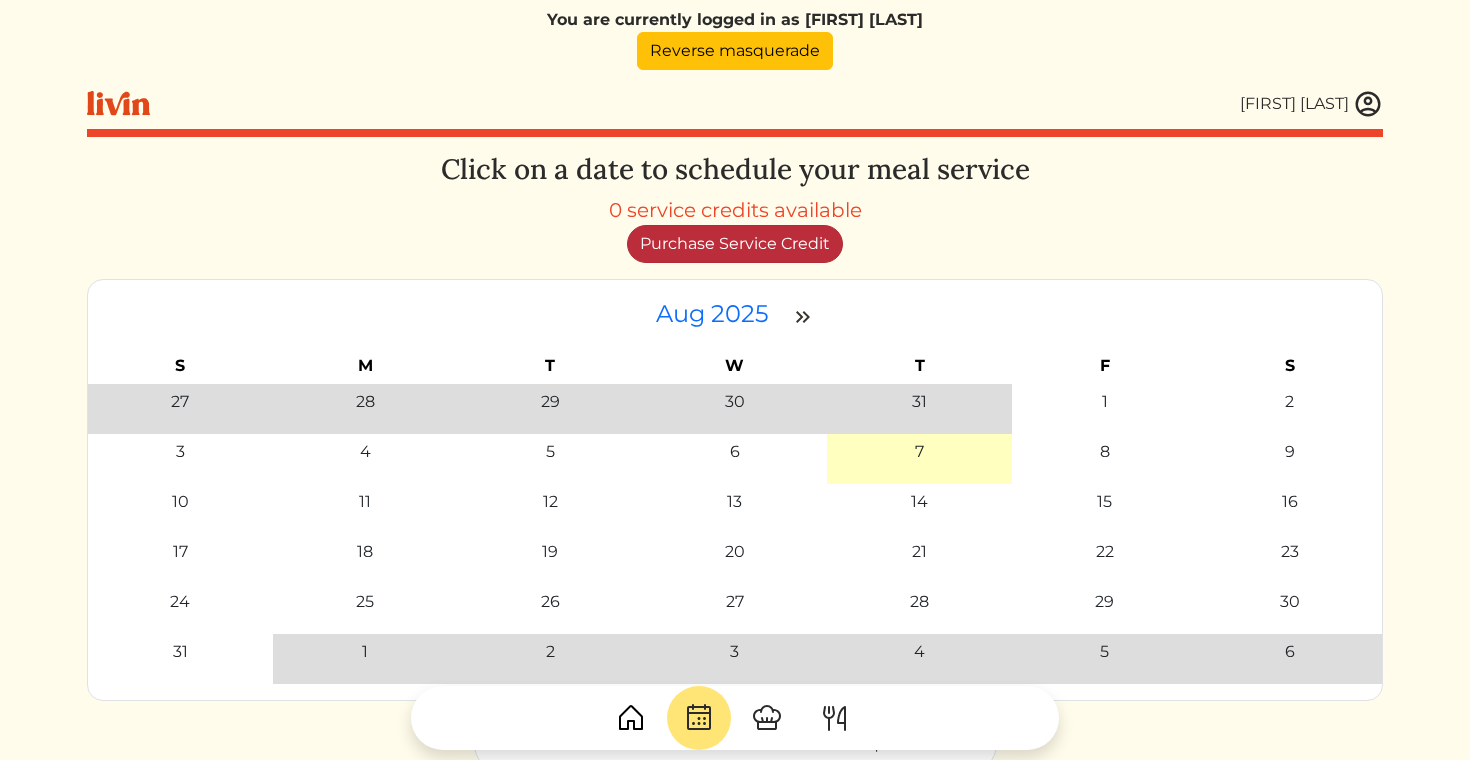 click on "Purchase Service Credit" at bounding box center (735, 244) 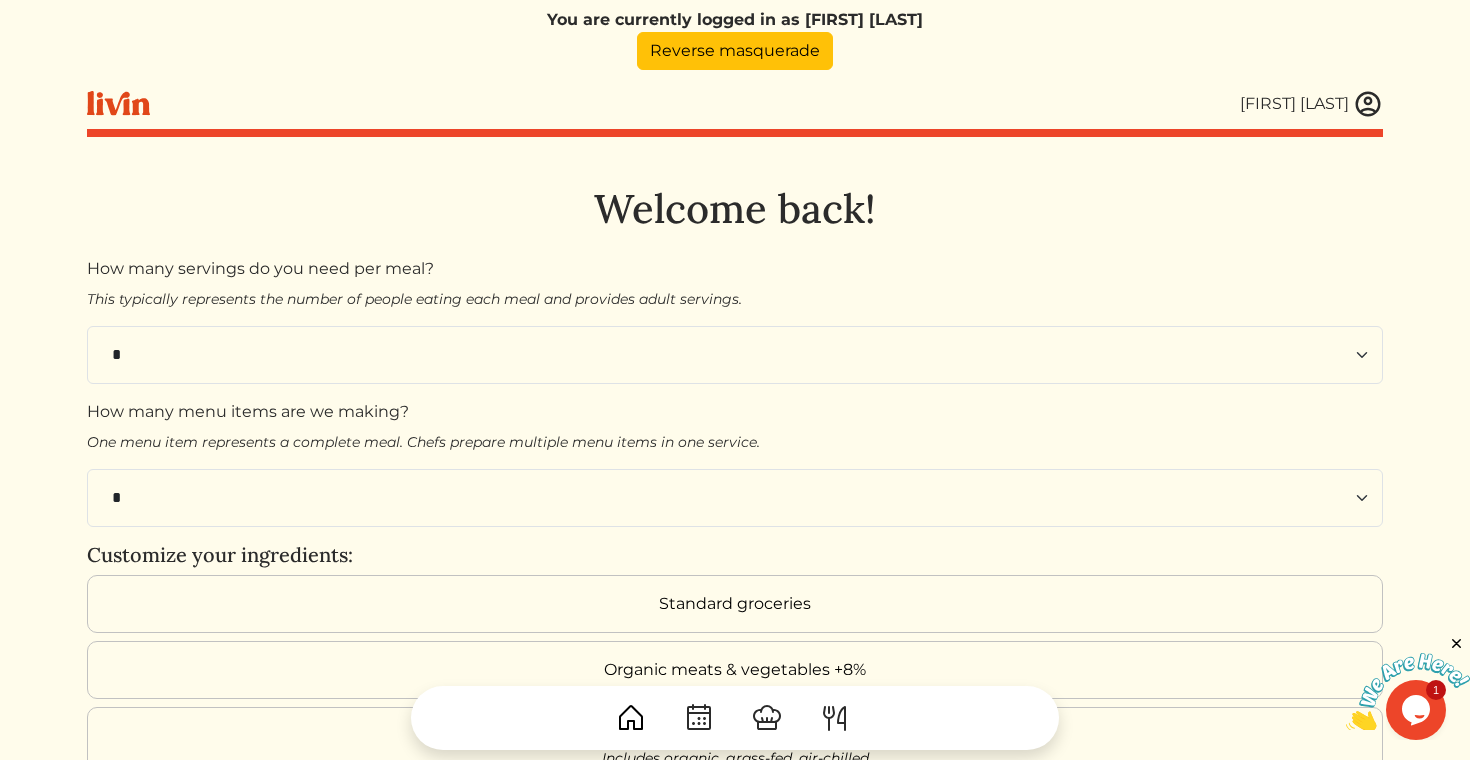 scroll, scrollTop: 0, scrollLeft: 0, axis: both 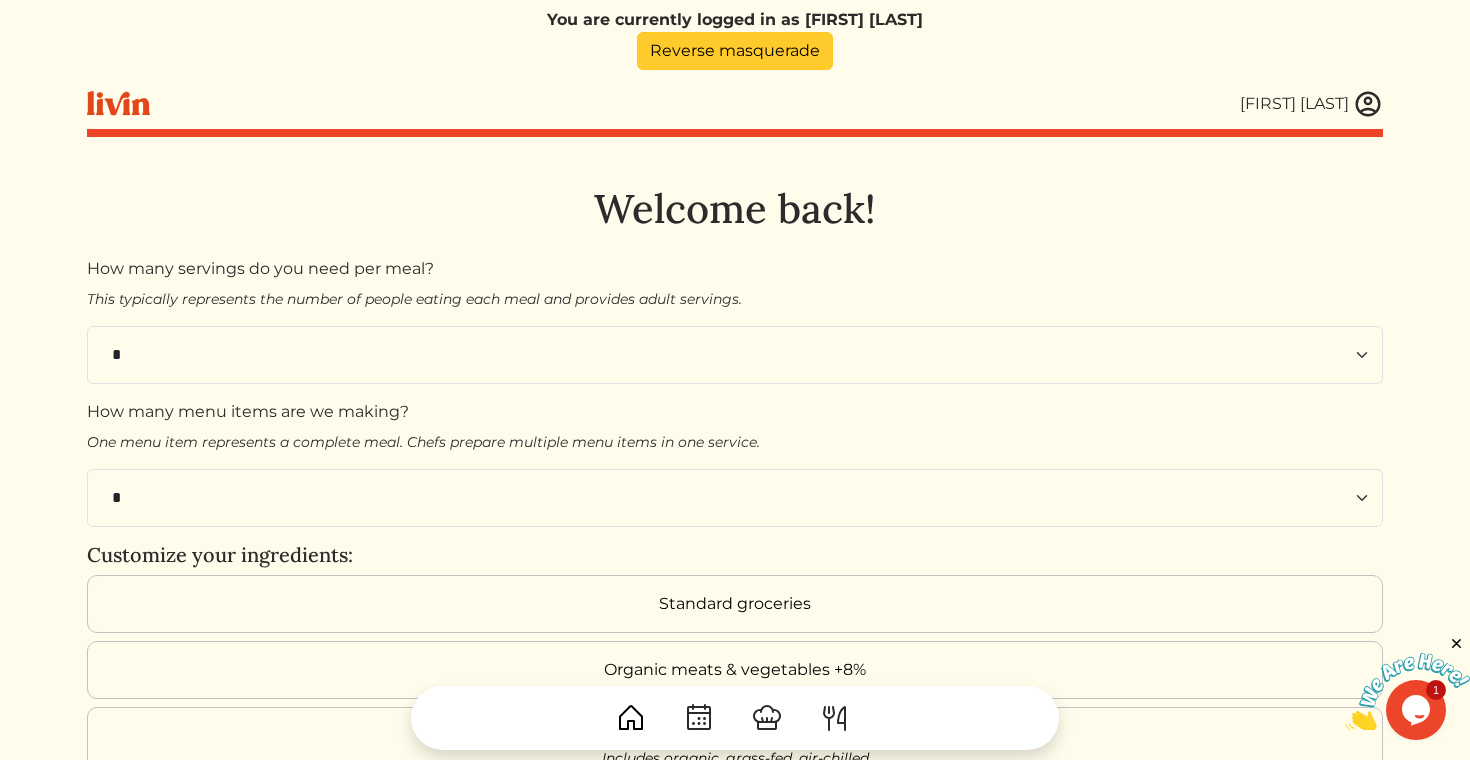 click on "Reverse masquerade" at bounding box center (735, 51) 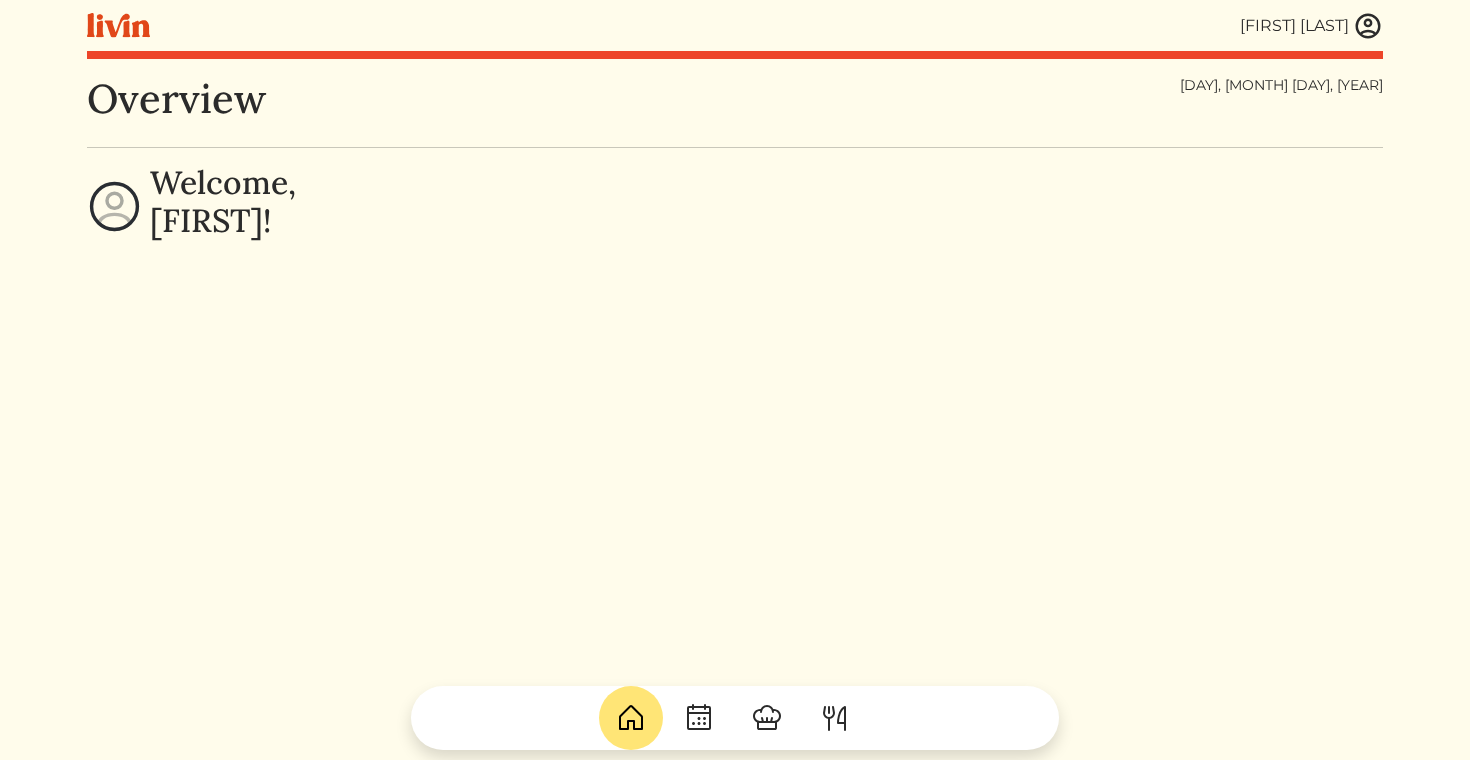 scroll, scrollTop: 0, scrollLeft: 0, axis: both 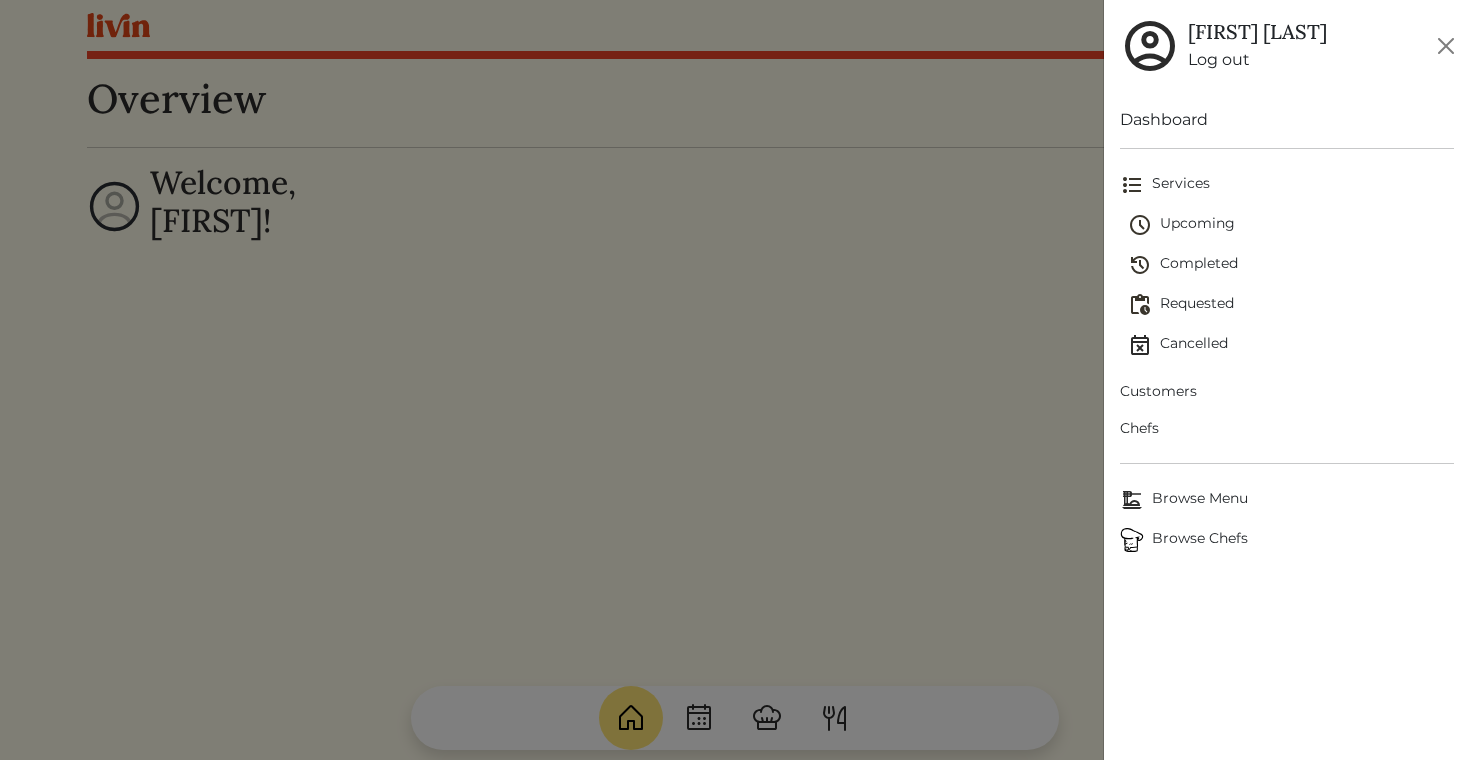 click on "Chefs" at bounding box center (1287, 428) 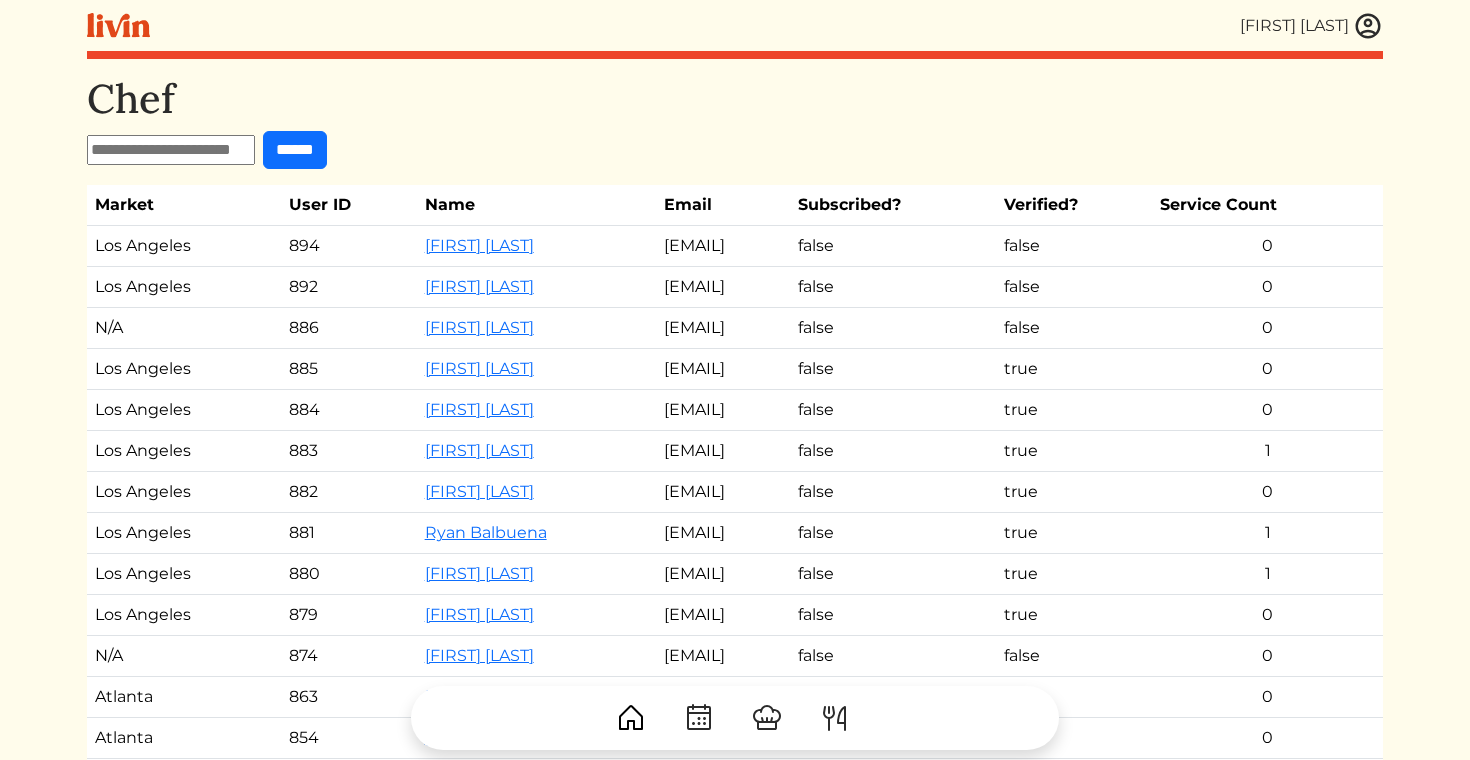 click on "rodriguez.nick@hotmail.com" at bounding box center (723, 574) 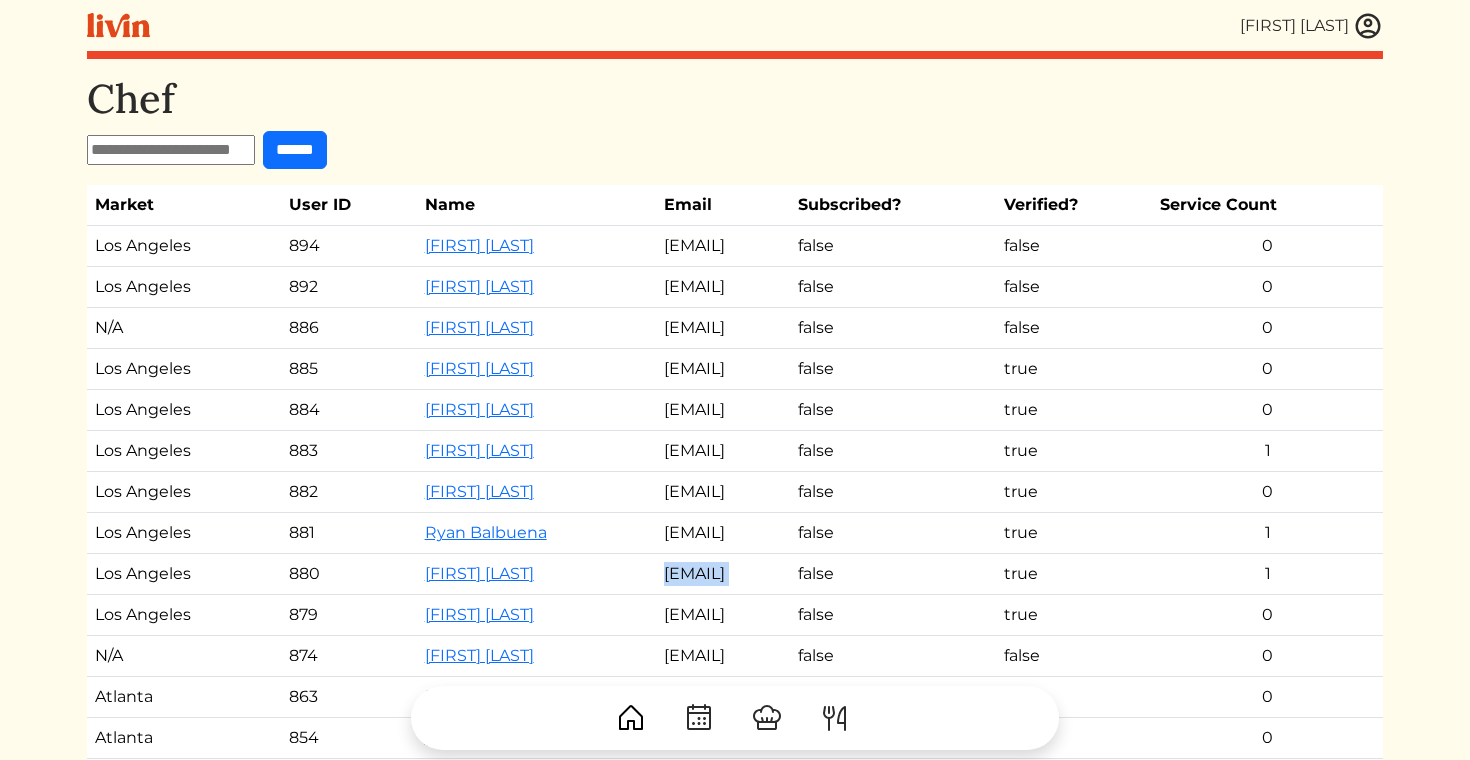 click on "rodriguez.nick@hotmail.com" at bounding box center [723, 574] 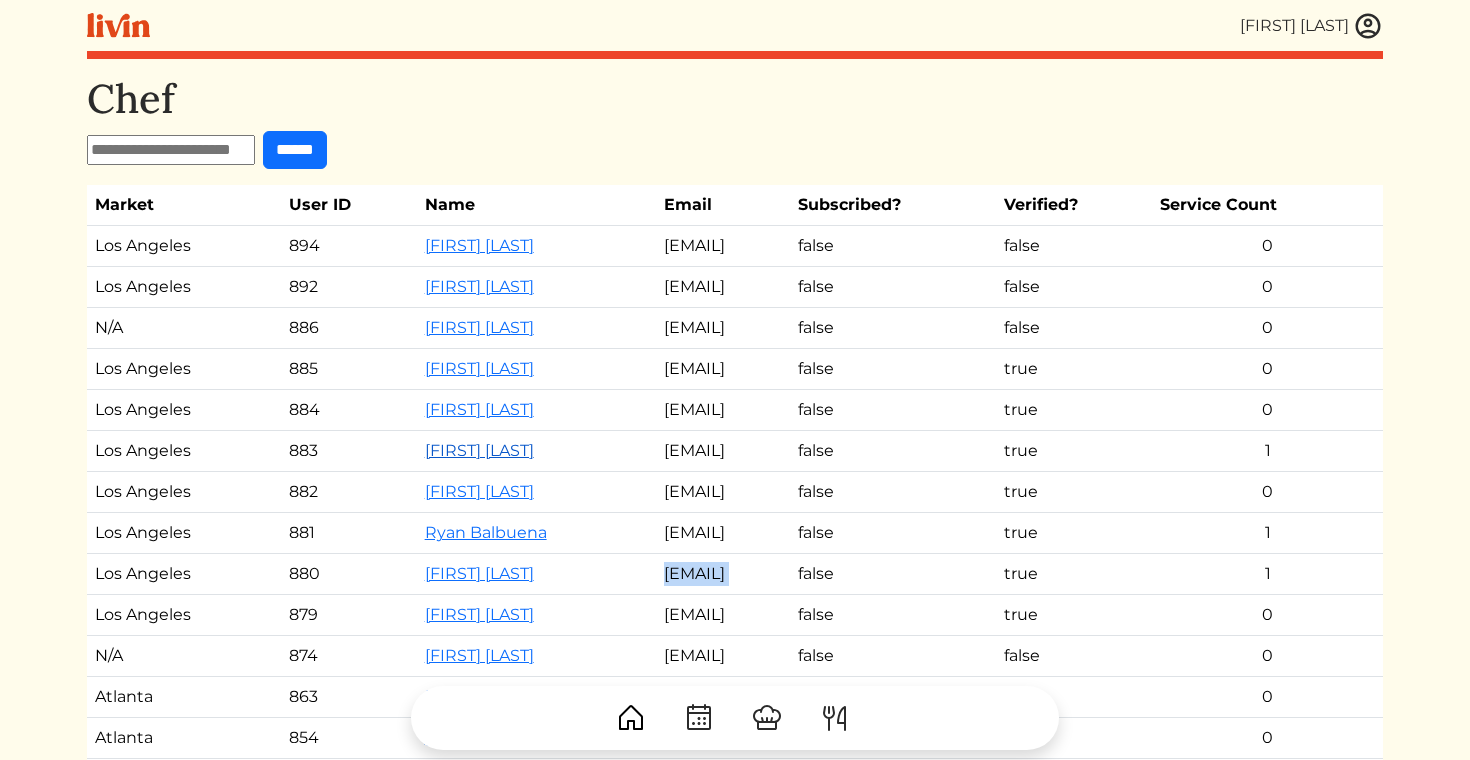 click on "Matthew Gonzales" at bounding box center [479, 450] 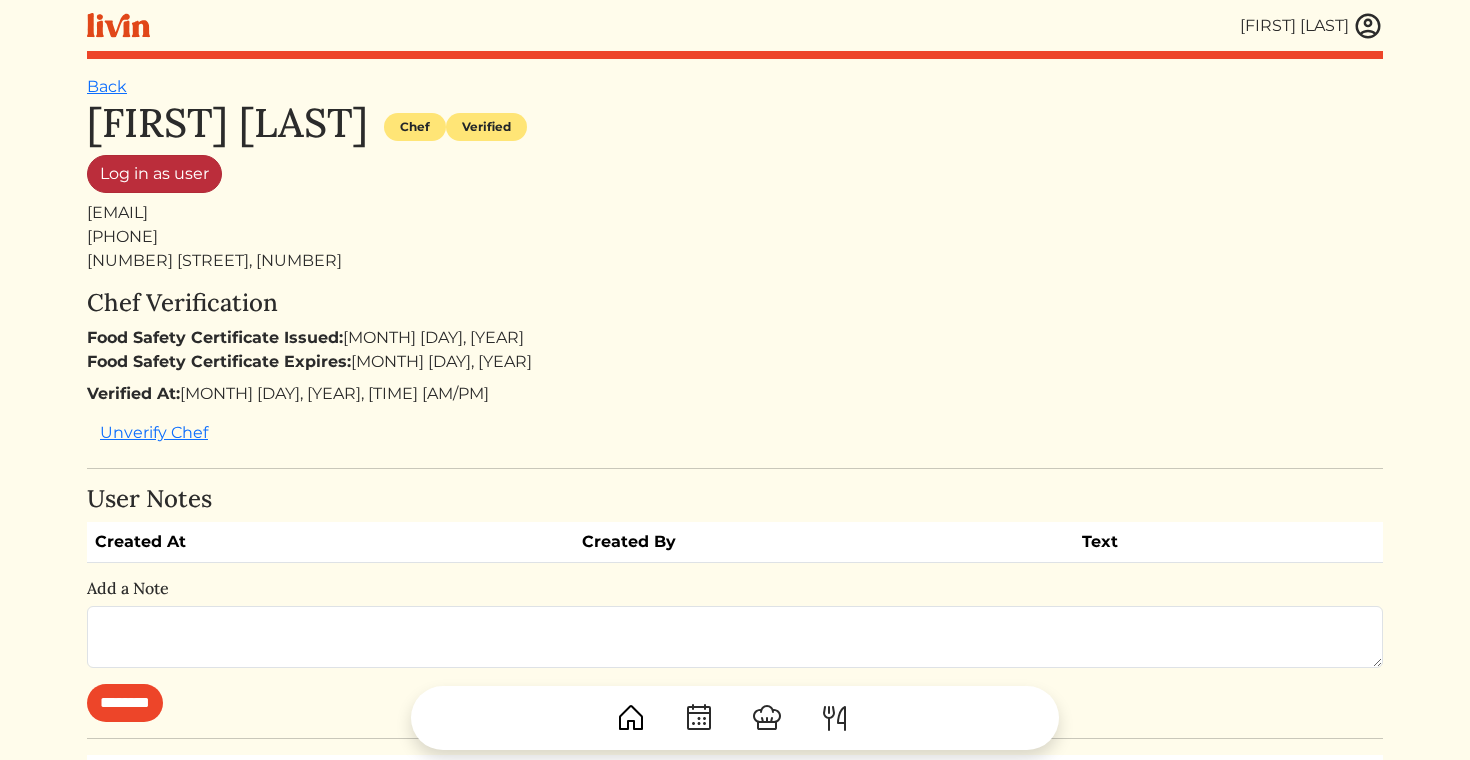 click on "Log in as user" at bounding box center [154, 174] 